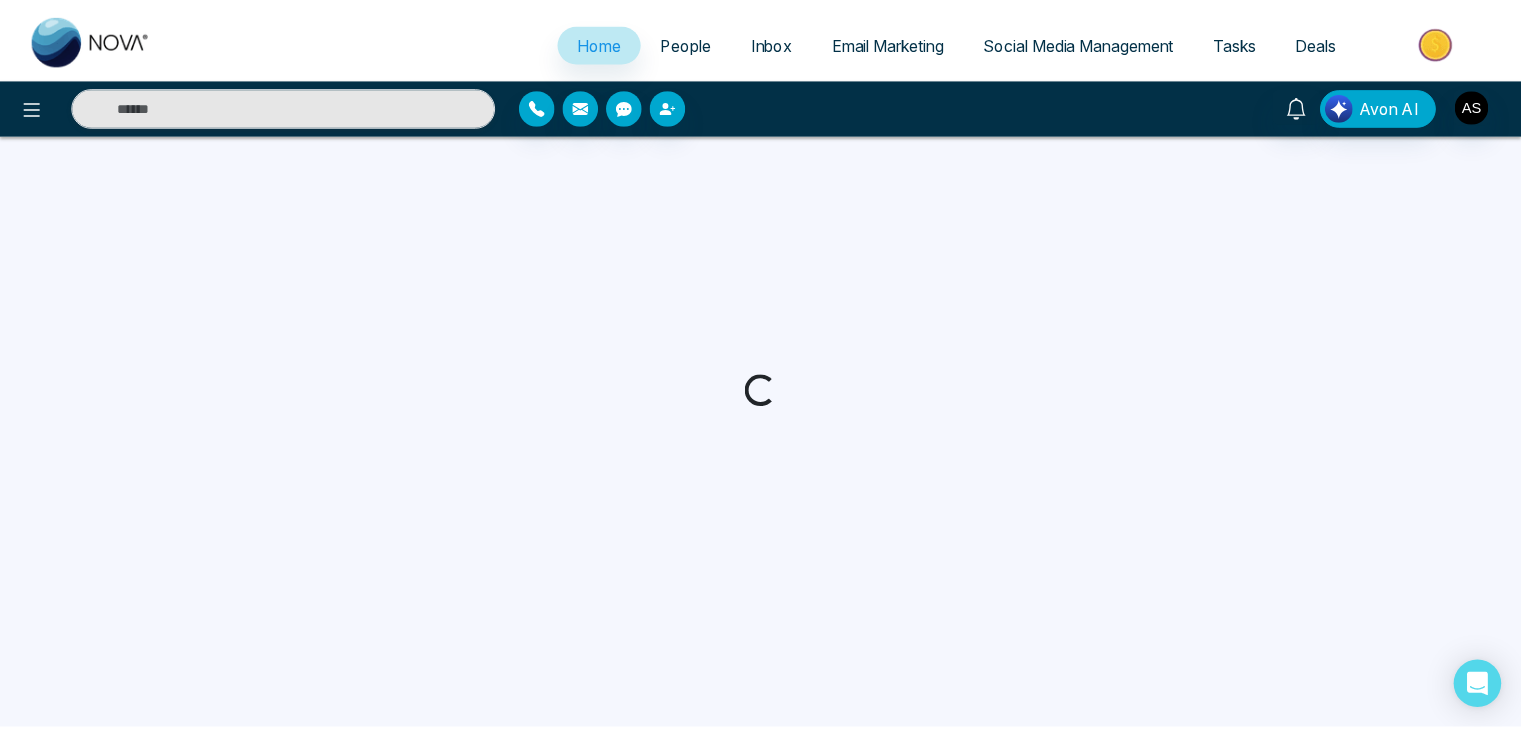 scroll, scrollTop: 0, scrollLeft: 0, axis: both 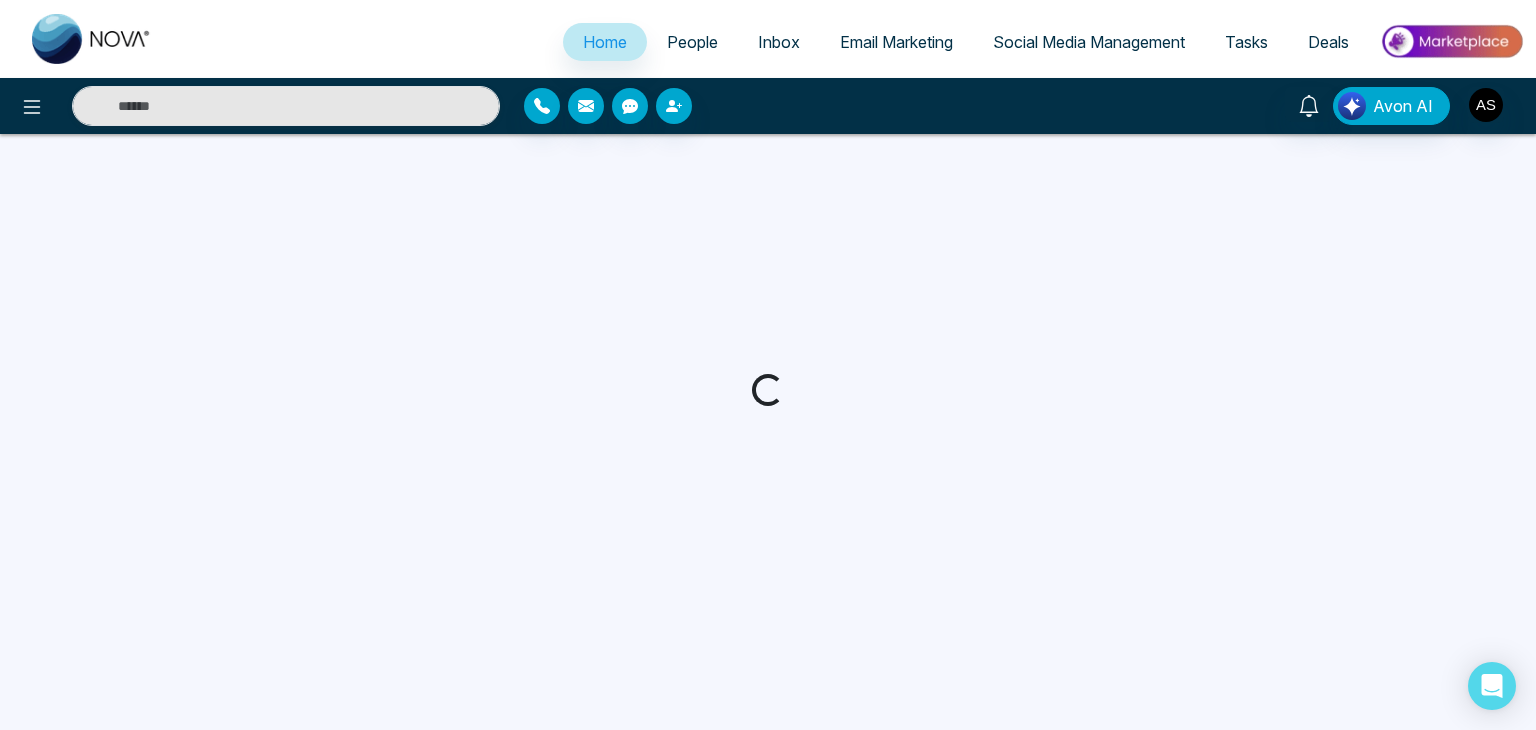 select on "*" 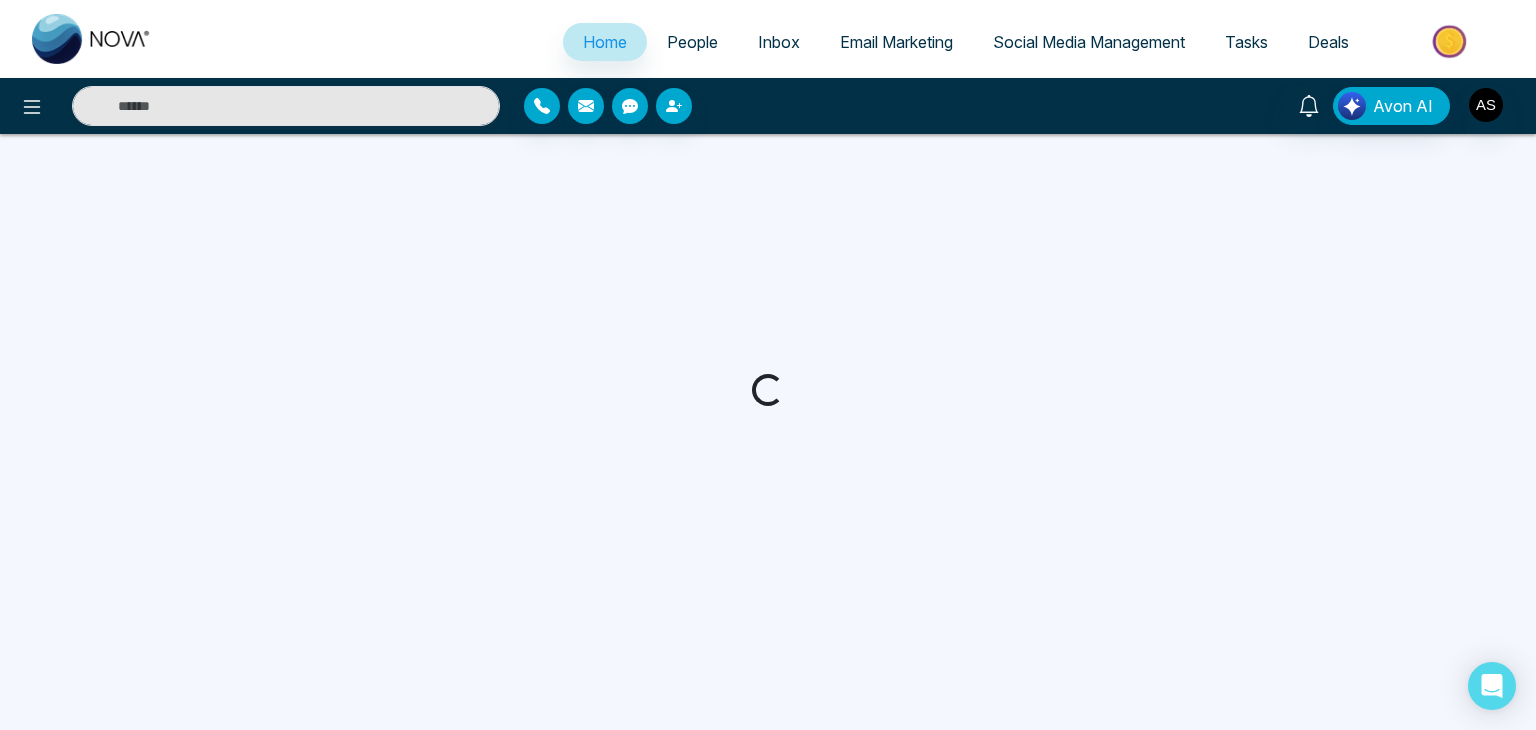 select on "*" 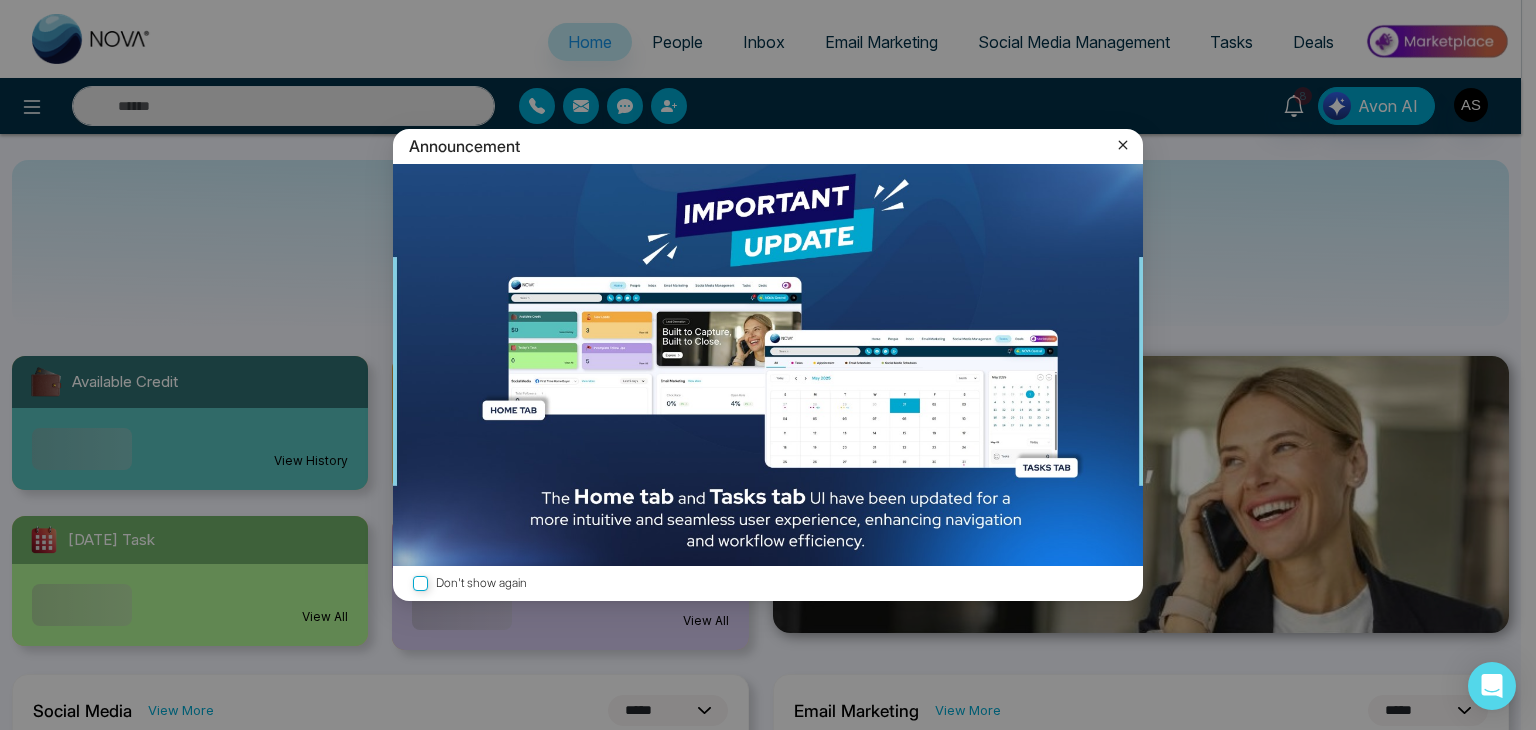 click 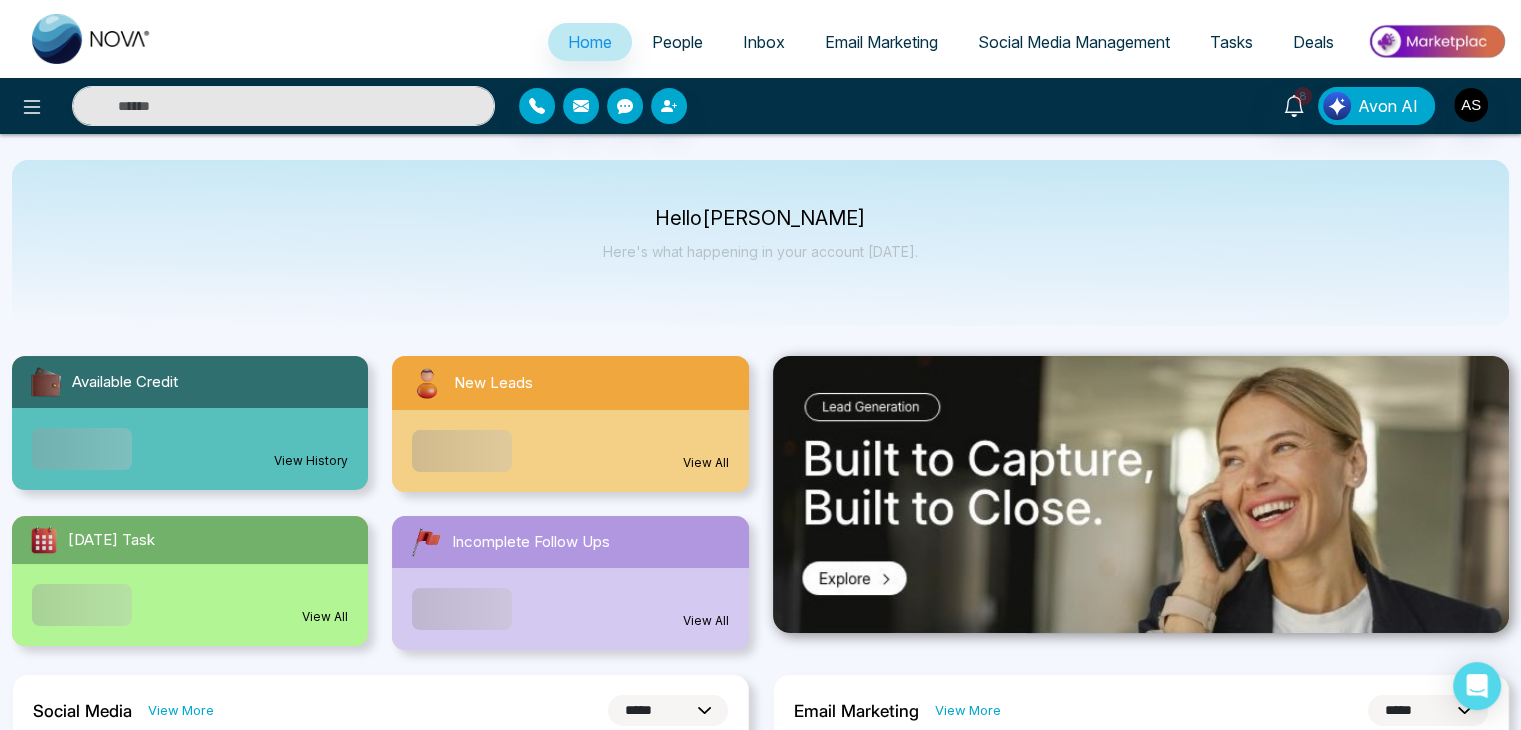 click at bounding box center [1436, 41] 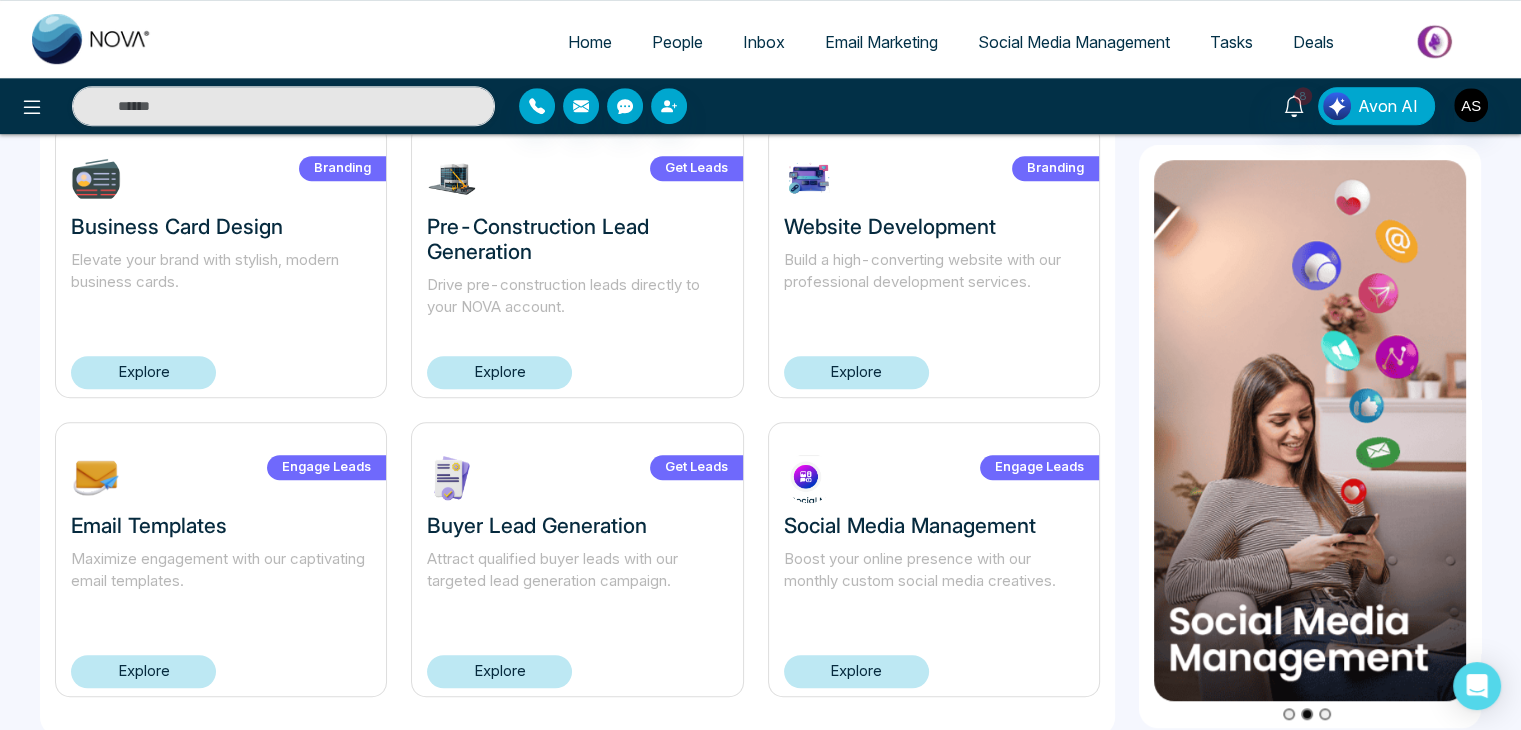 scroll, scrollTop: 1344, scrollLeft: 0, axis: vertical 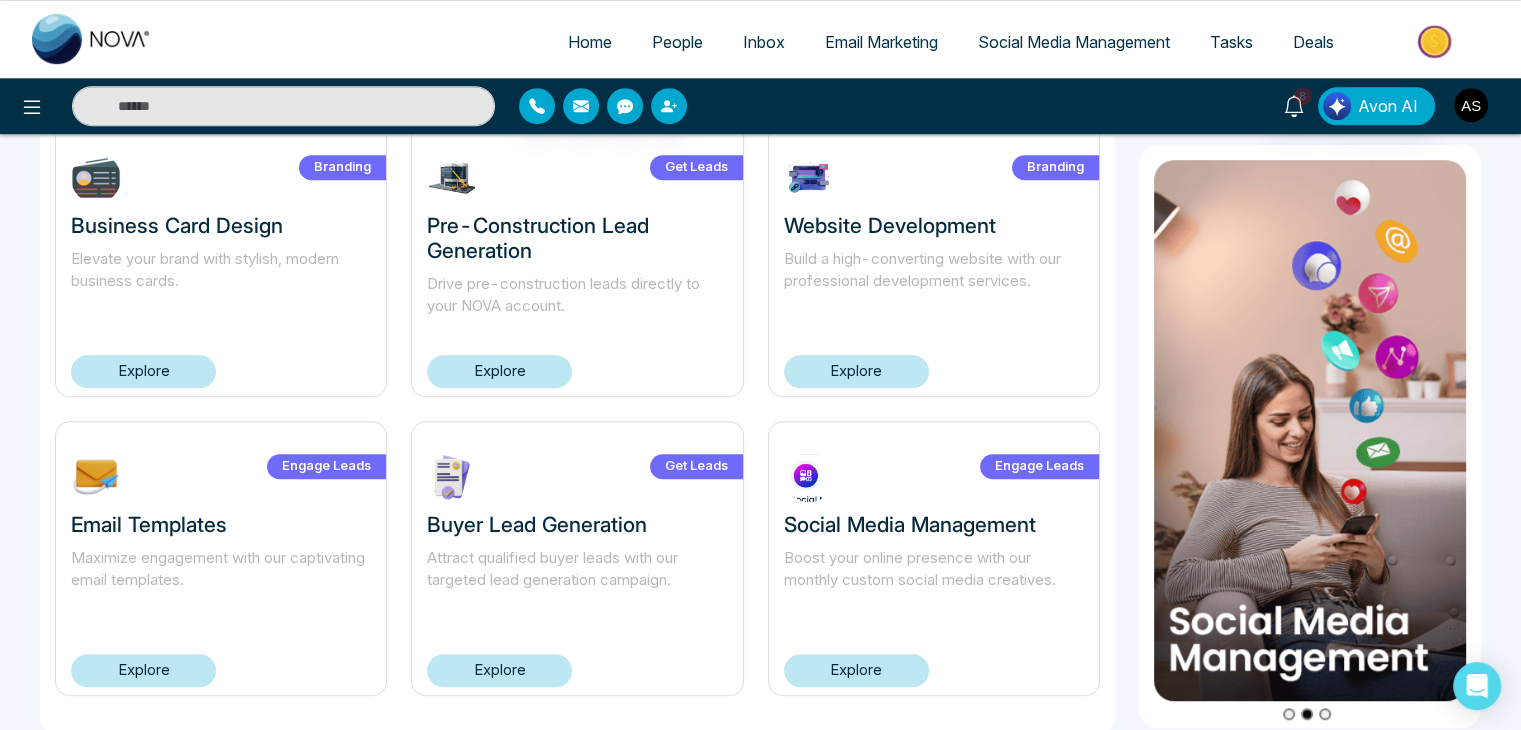 click at bounding box center (1471, 105) 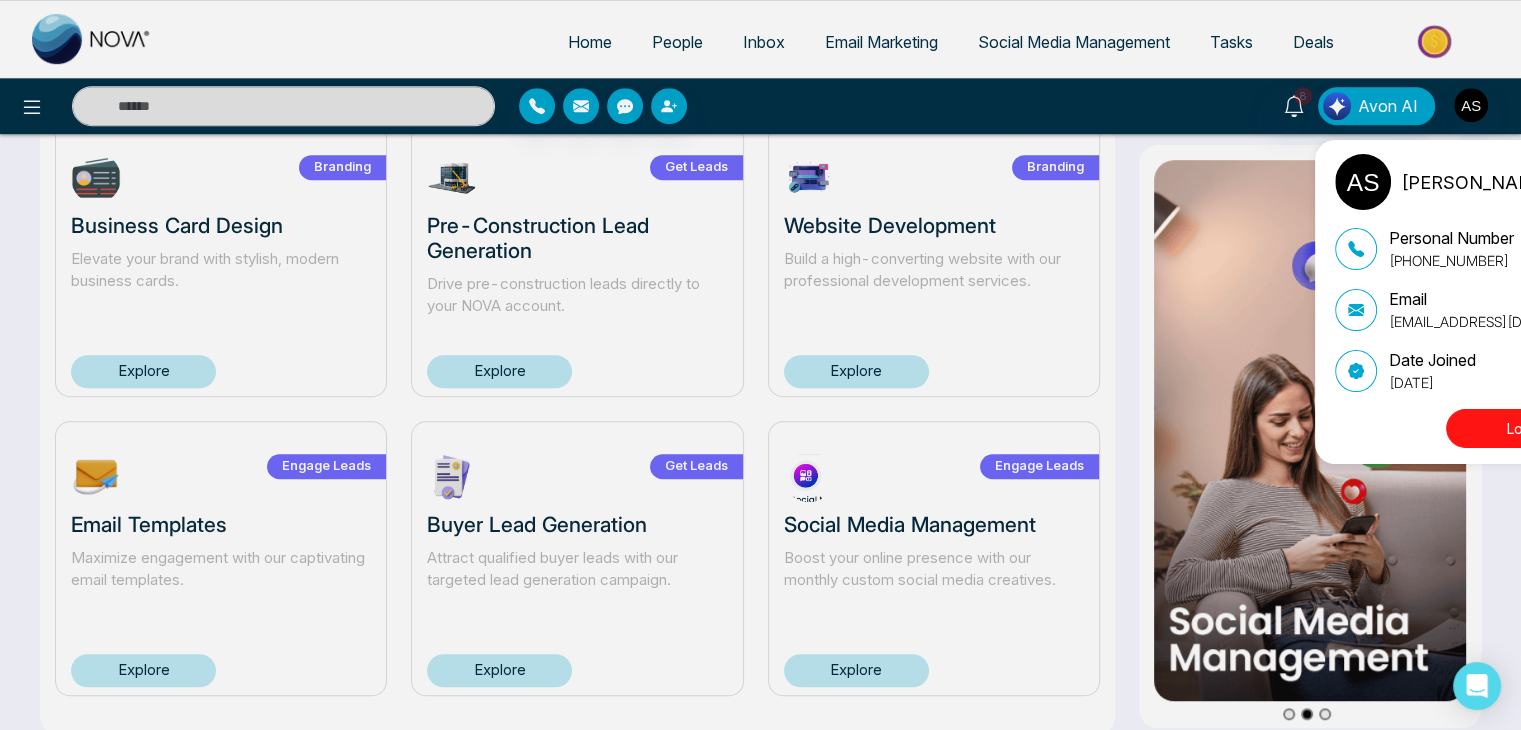 click on "[PERSON_NAME] Update Personal Number [PHONE_NUMBER] Email [EMAIL_ADDRESS][DOMAIN_NAME] Date Joined [DATE] Logout" at bounding box center (760, 365) 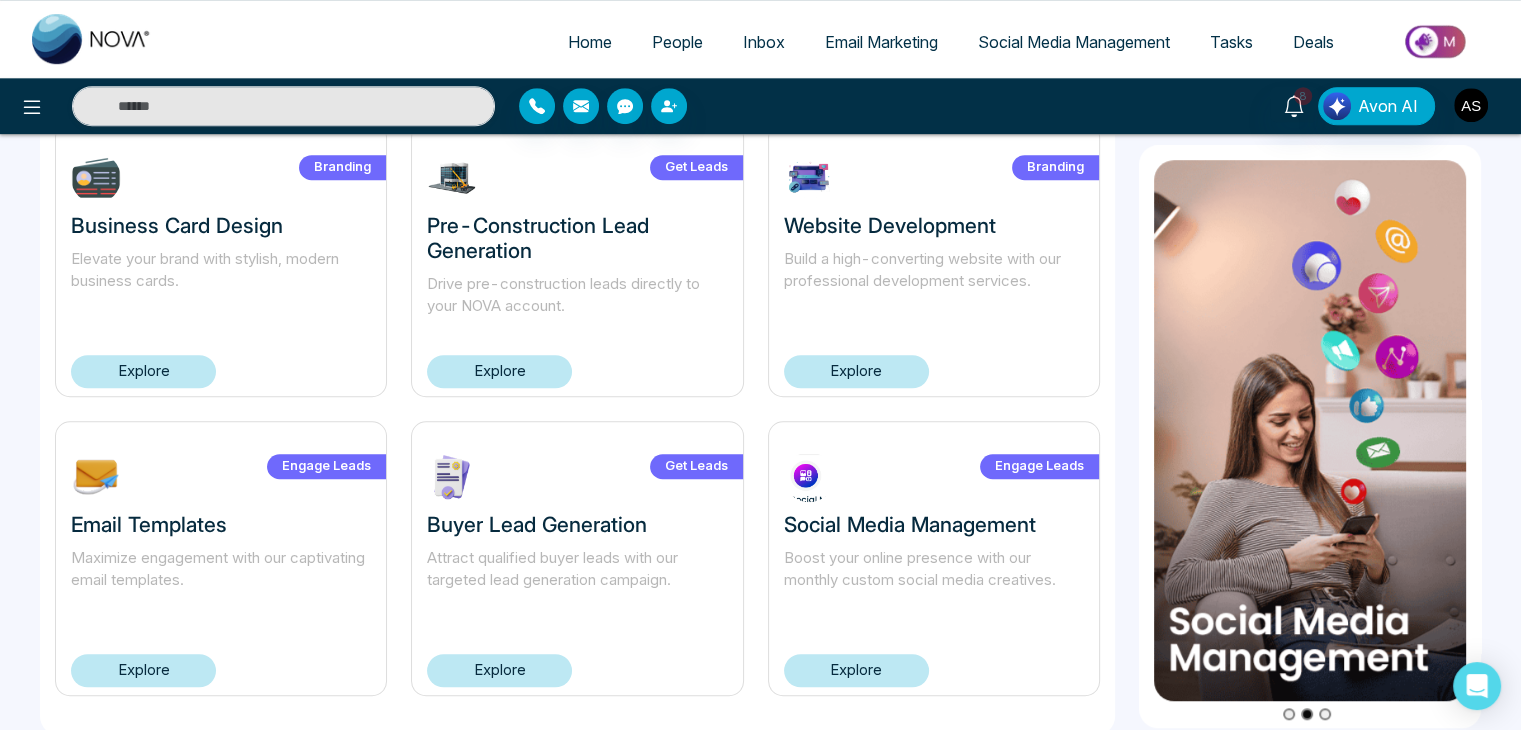 click at bounding box center (1471, 105) 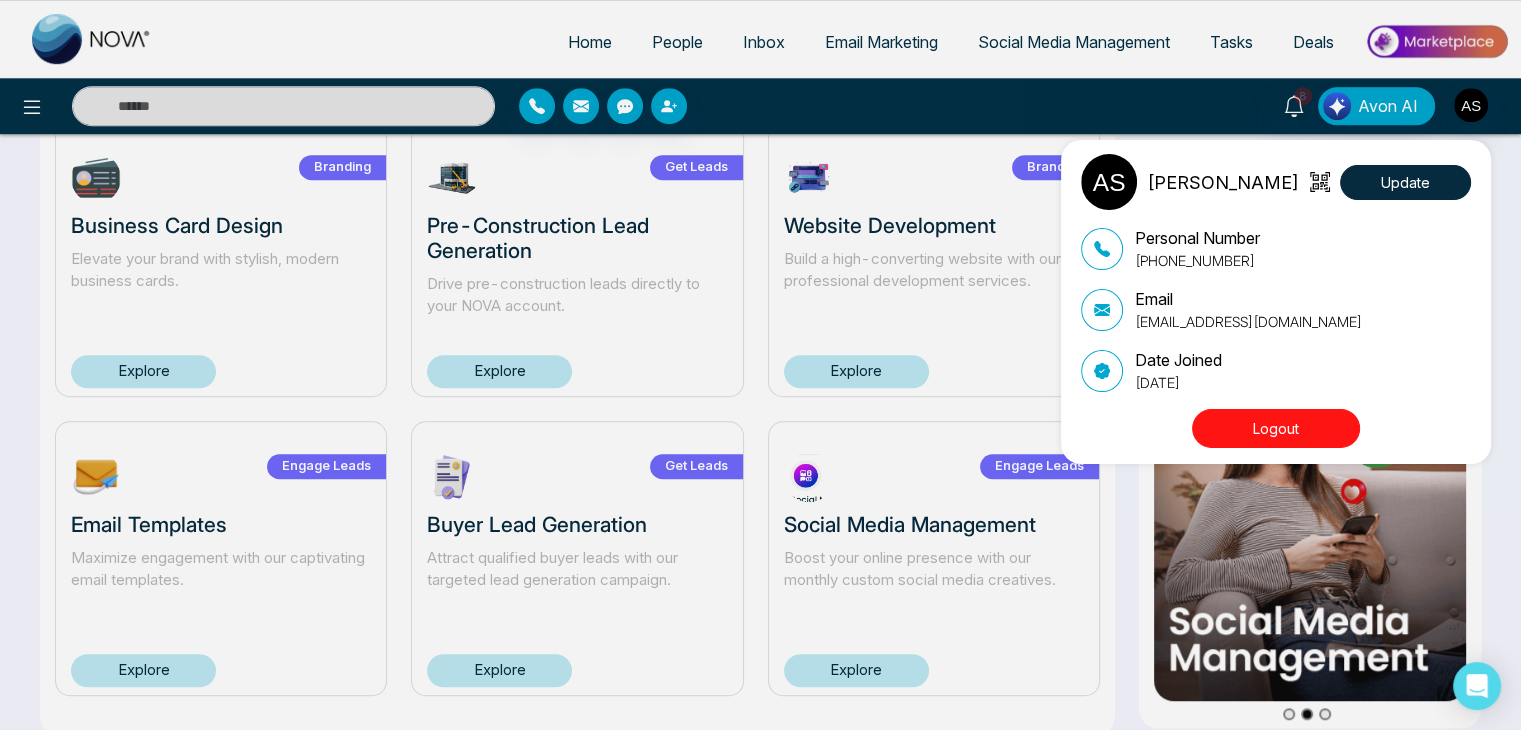 click on "Logout" at bounding box center (1276, 428) 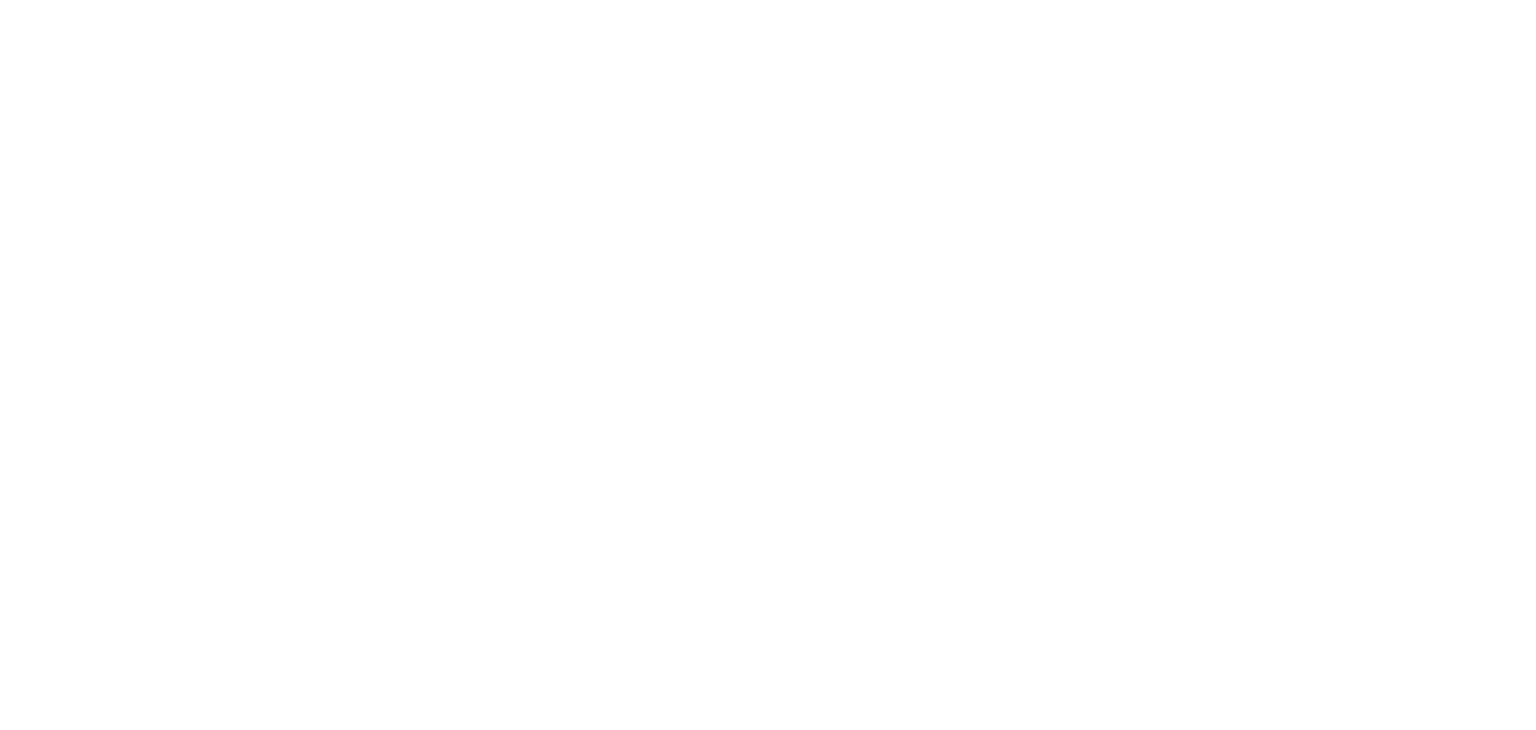 scroll, scrollTop: 0, scrollLeft: 0, axis: both 